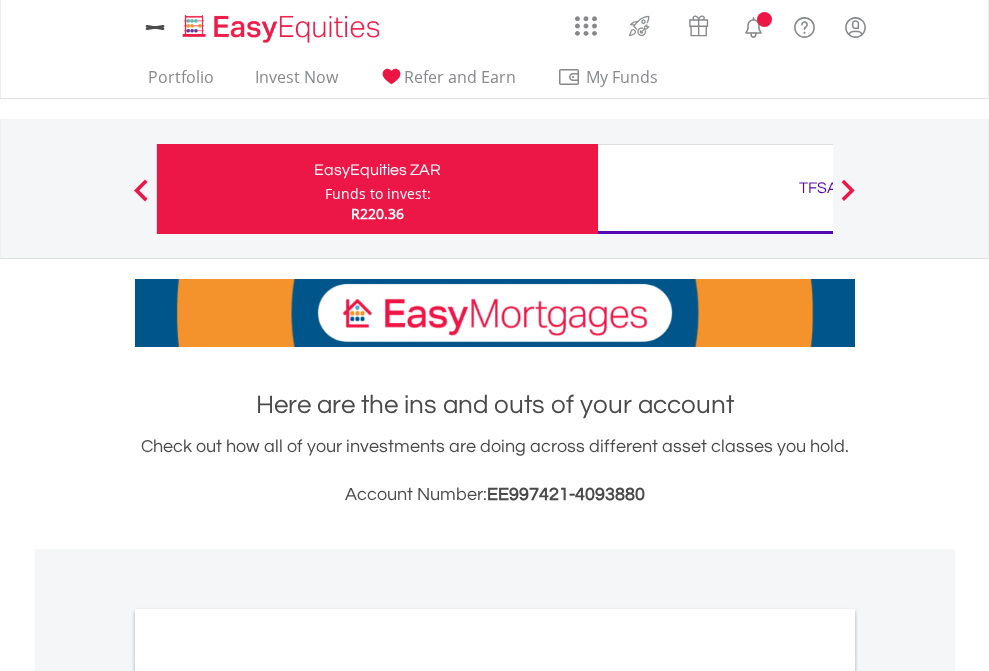 scroll, scrollTop: 0, scrollLeft: 0, axis: both 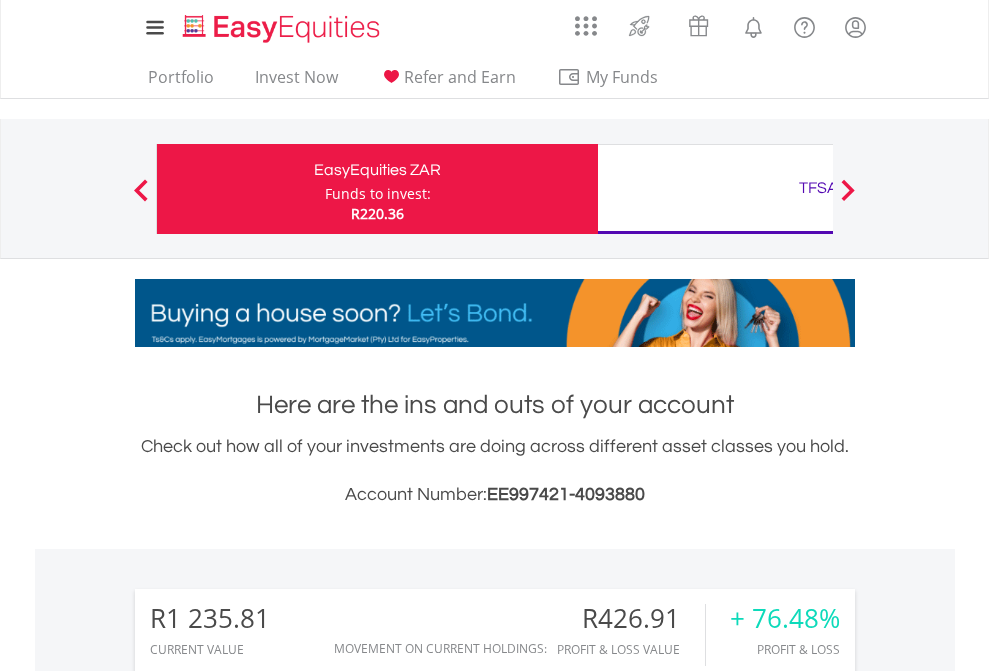 click on "Funds to invest:" at bounding box center [378, 194] 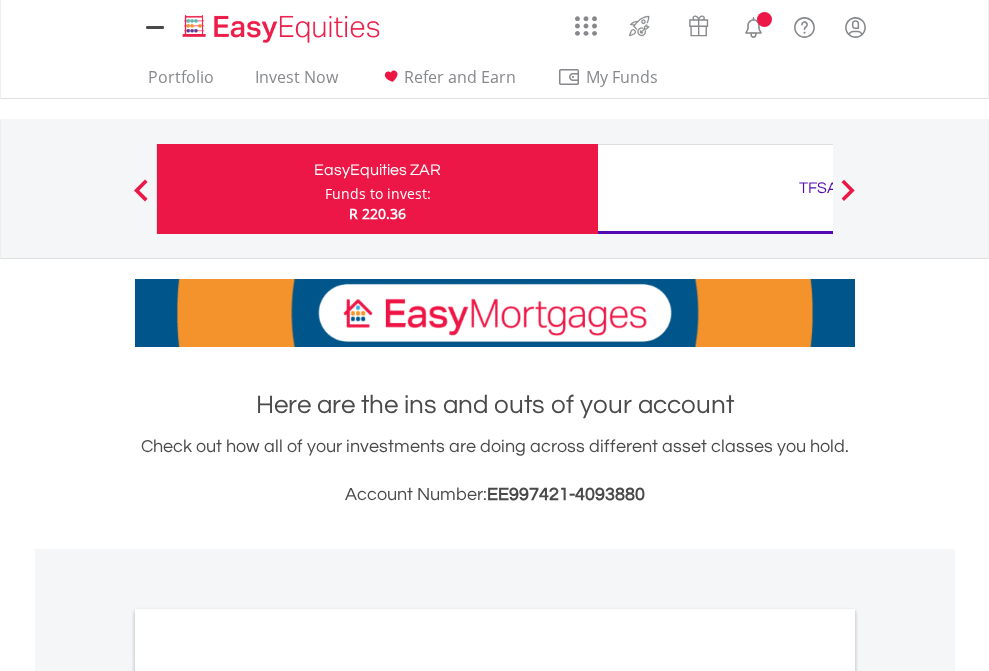 scroll, scrollTop: 0, scrollLeft: 0, axis: both 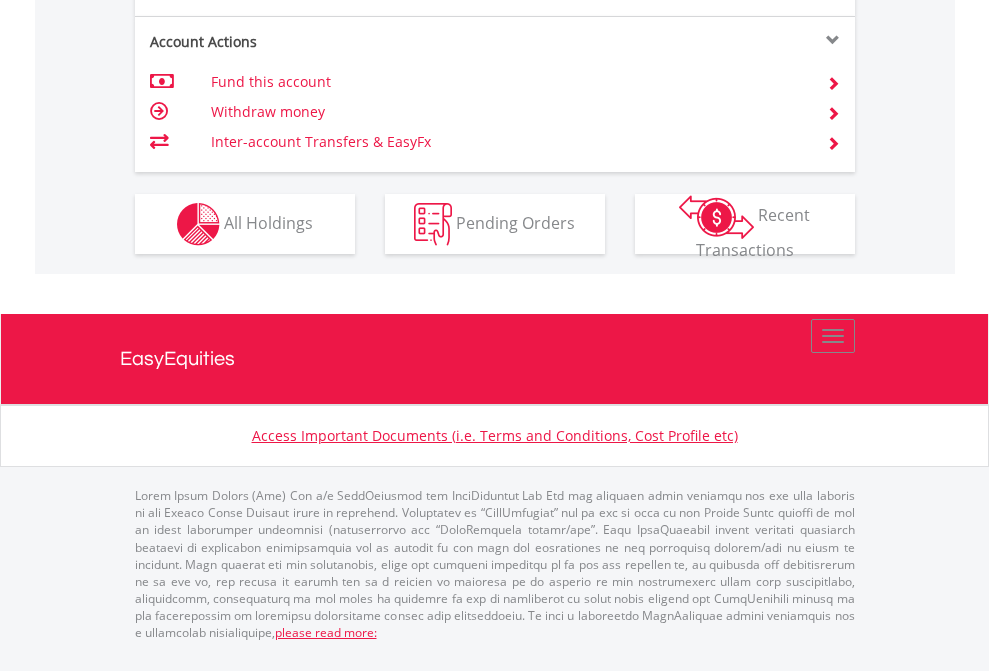 click on "Investment types" at bounding box center [706, -337] 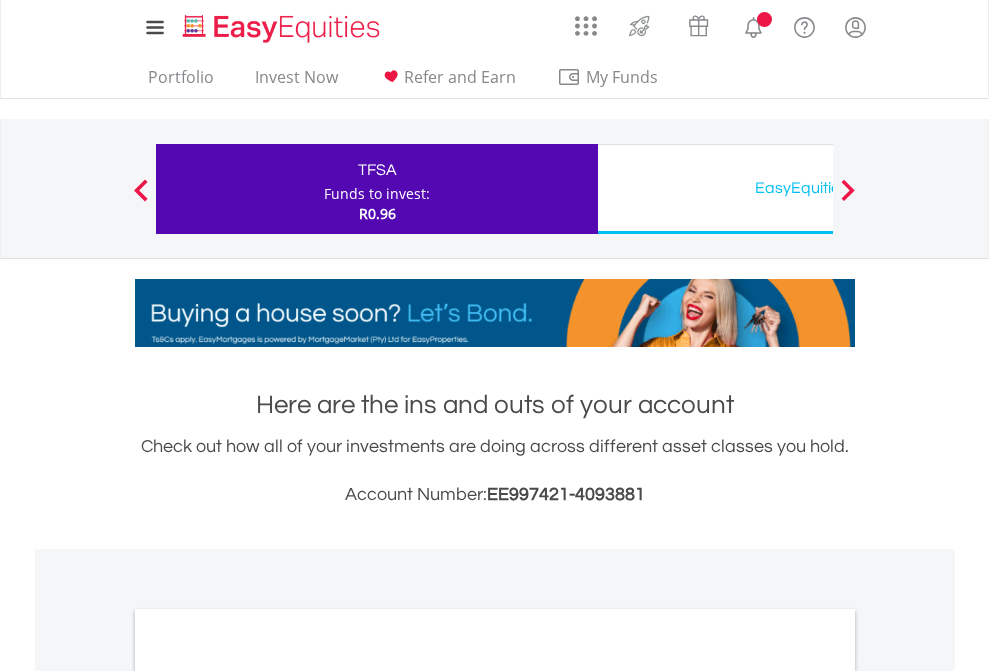 scroll, scrollTop: 0, scrollLeft: 0, axis: both 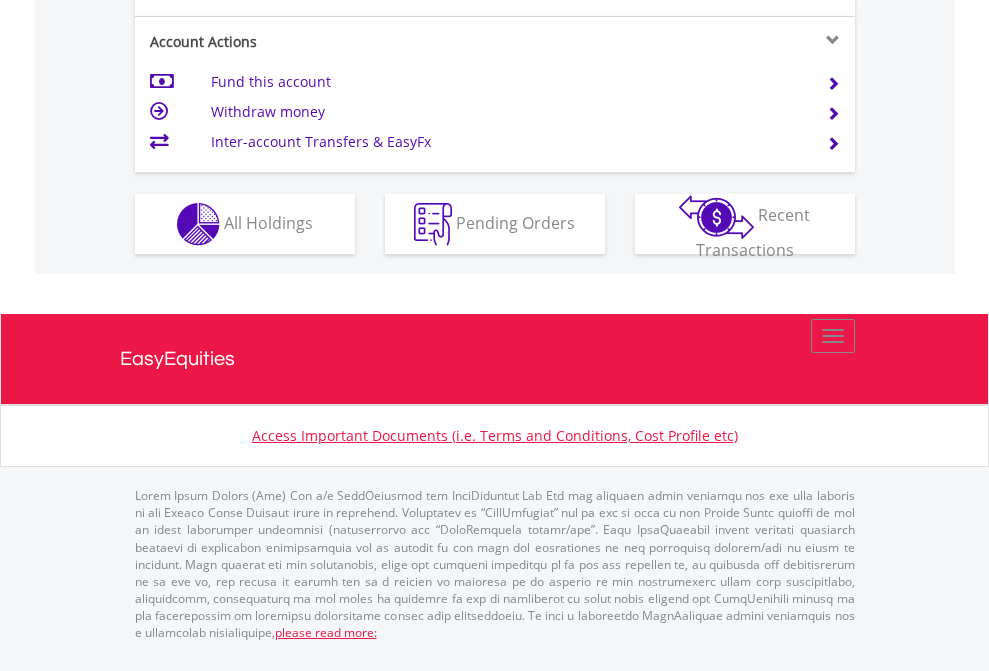 click on "Investment types" at bounding box center [706, -337] 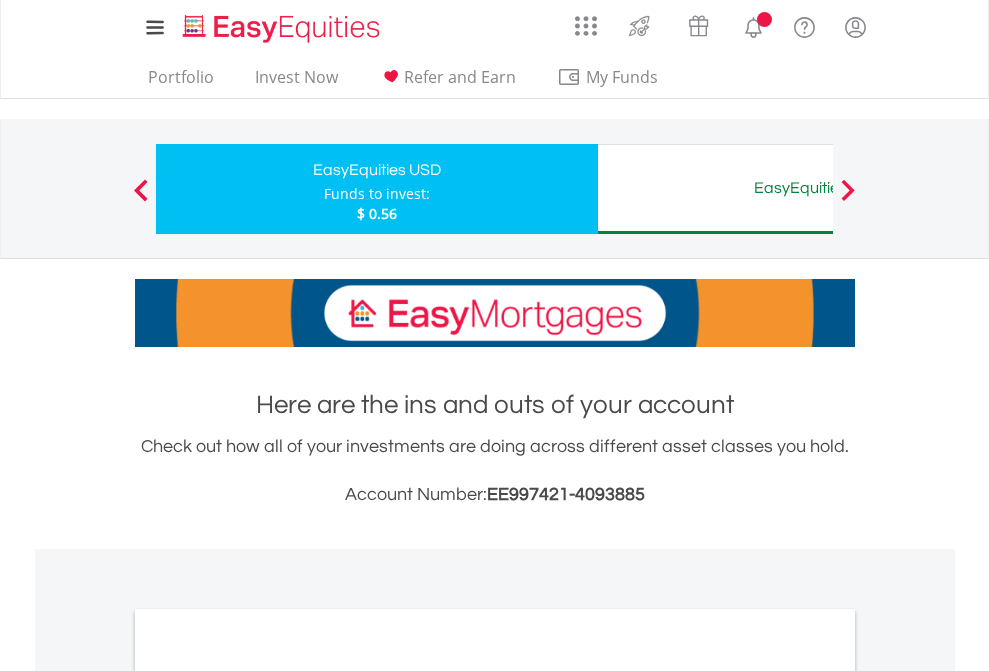 scroll, scrollTop: 0, scrollLeft: 0, axis: both 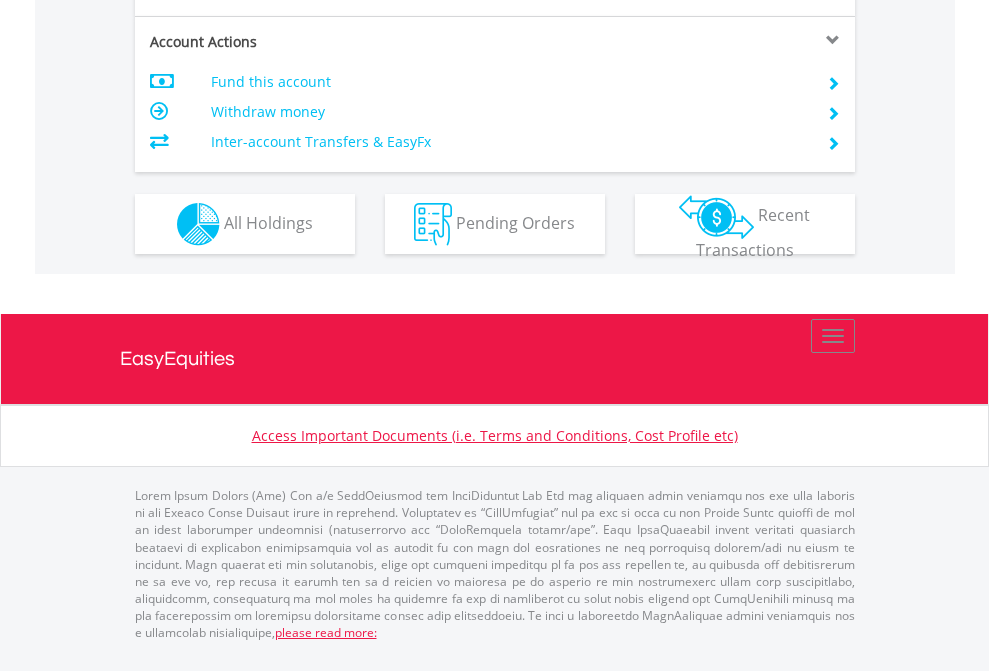 click on "Investment types" at bounding box center (706, -337) 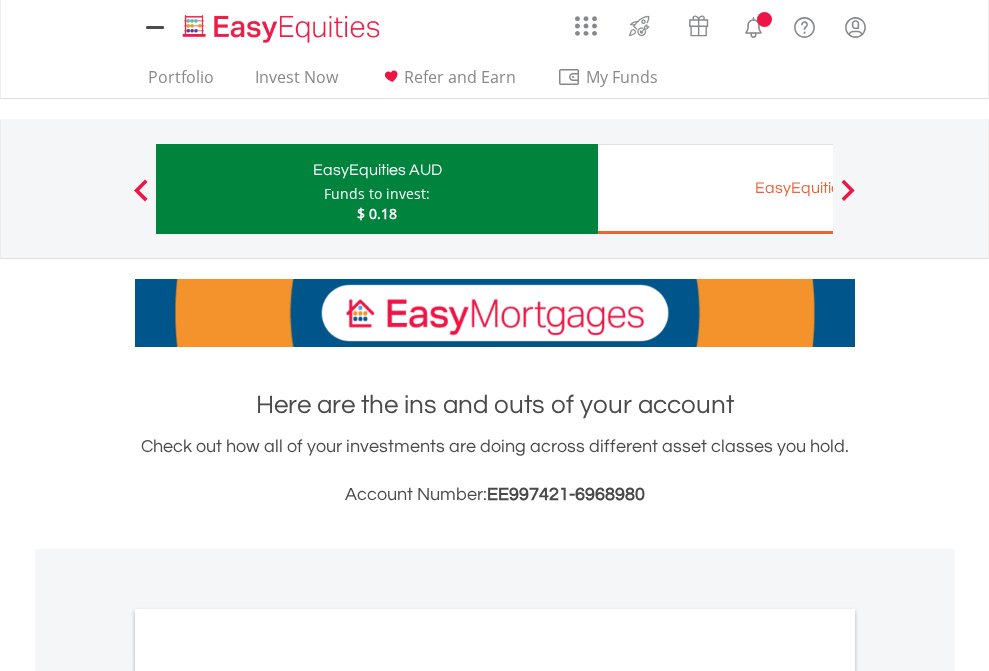 scroll, scrollTop: 0, scrollLeft: 0, axis: both 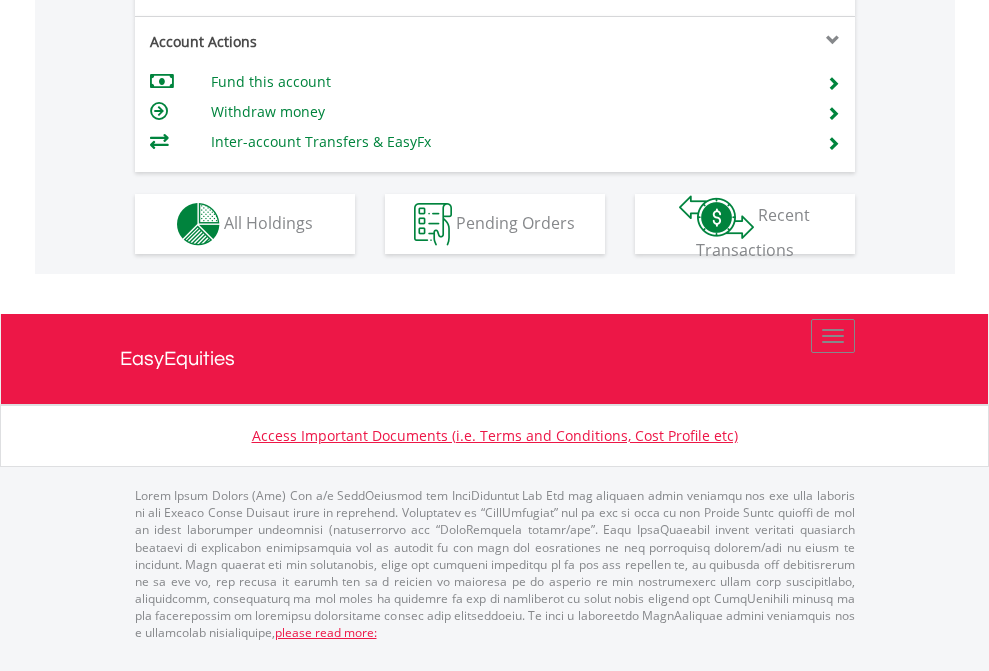 click on "Investment types" at bounding box center (706, -337) 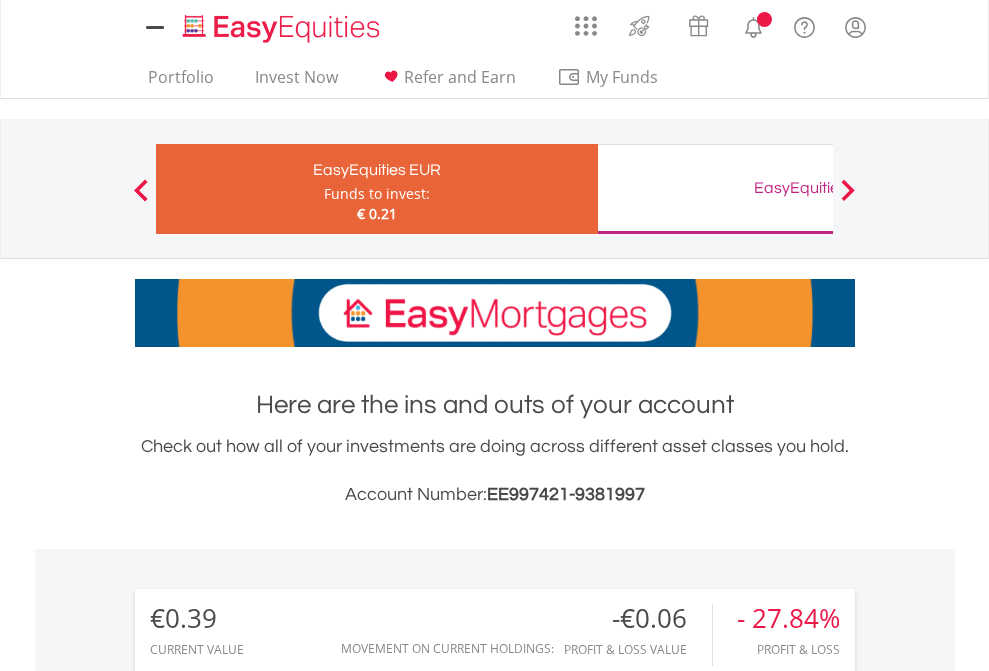 scroll, scrollTop: 0, scrollLeft: 0, axis: both 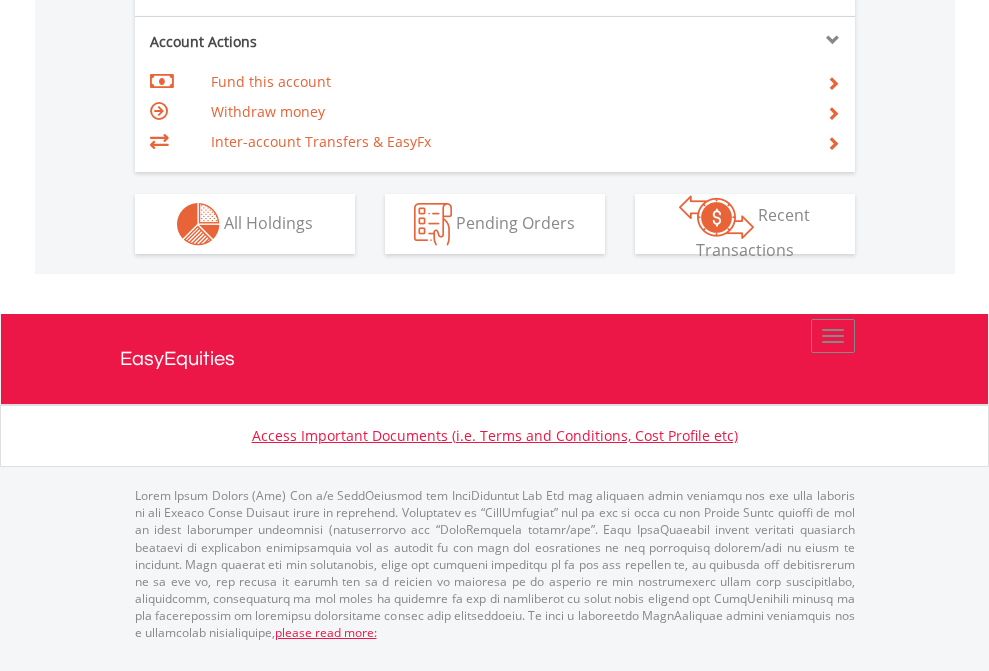click on "Investment types" at bounding box center [706, -337] 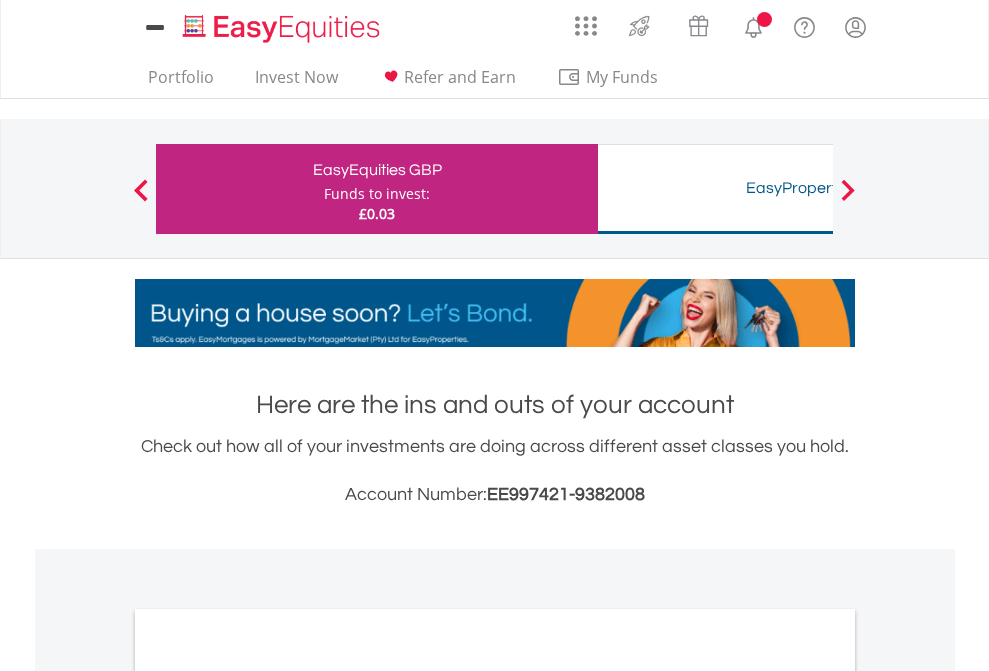 scroll, scrollTop: 0, scrollLeft: 0, axis: both 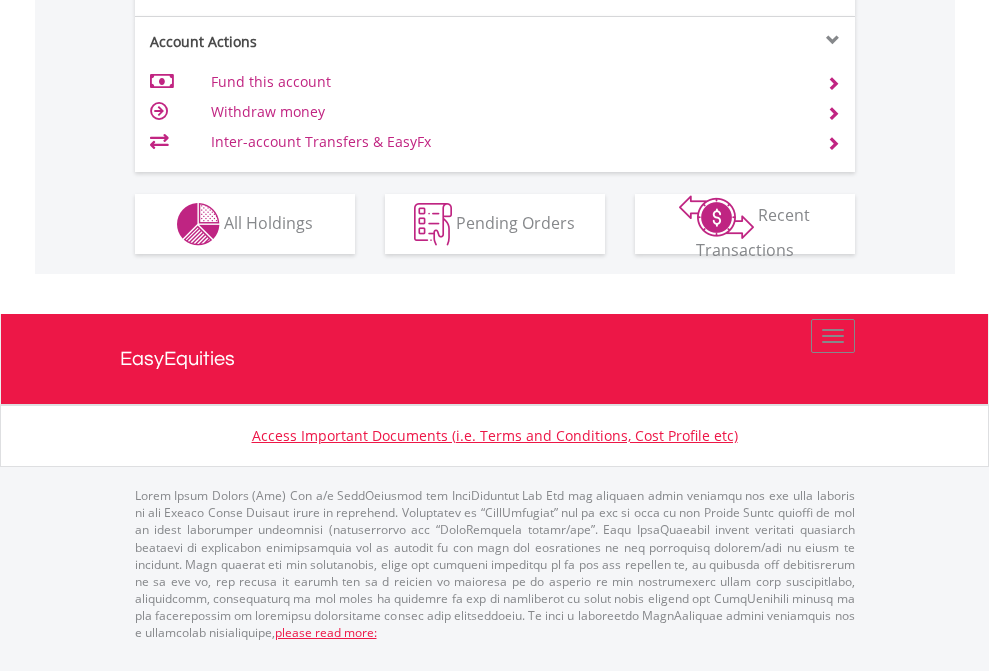 click on "Investment types" at bounding box center (706, -337) 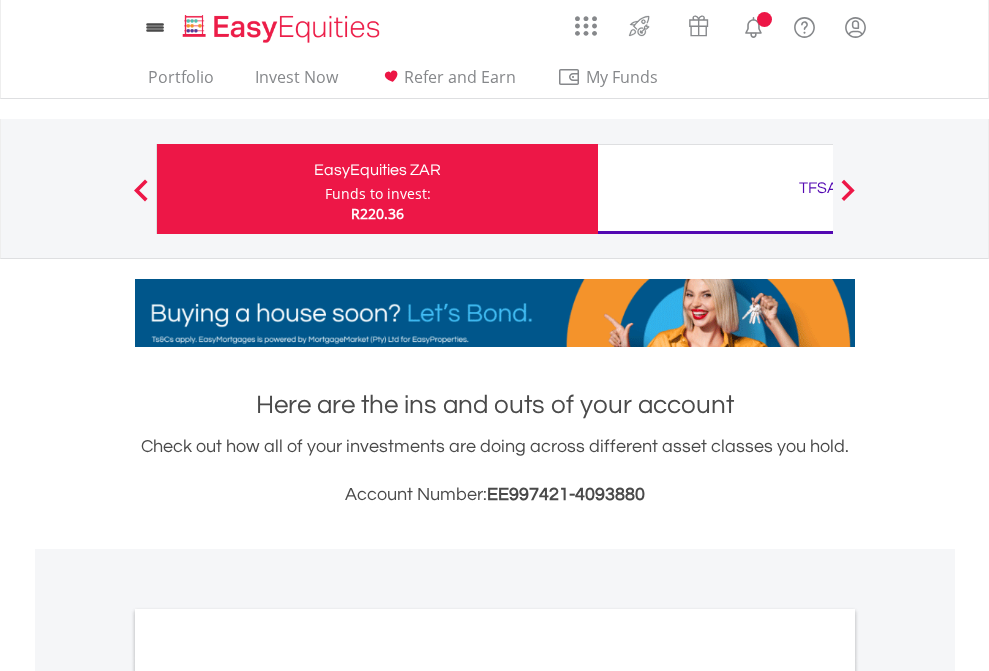 scroll, scrollTop: 0, scrollLeft: 0, axis: both 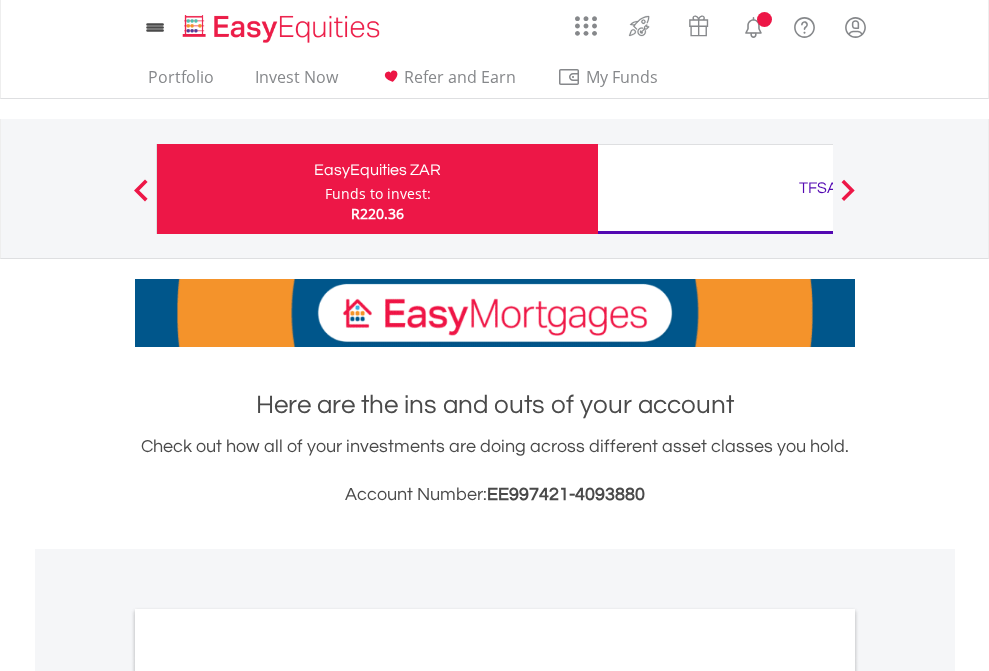 click on "All Holdings" at bounding box center (268, 1096) 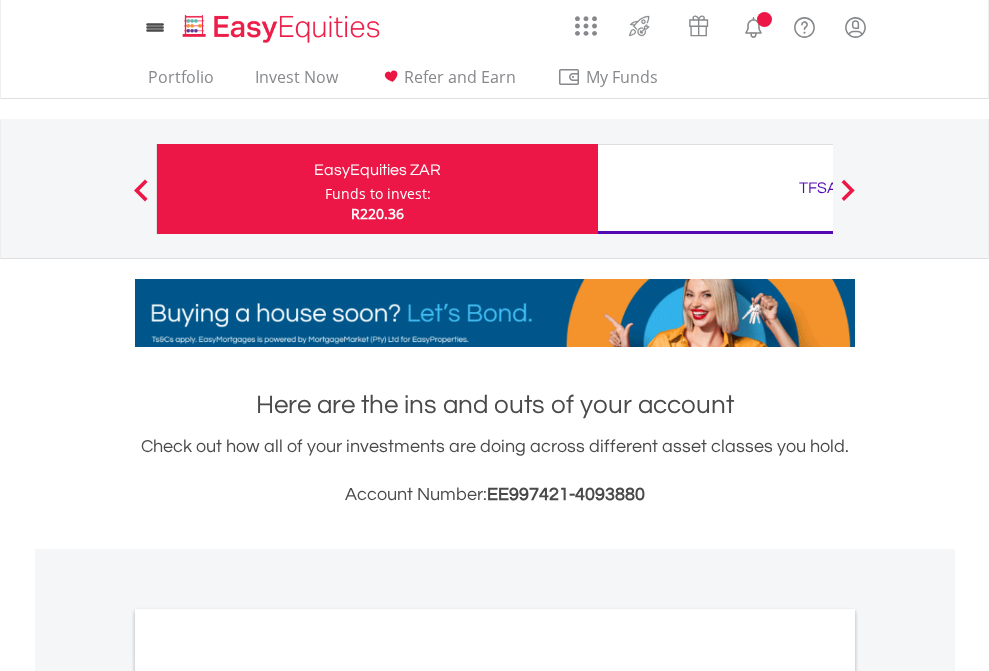 scroll, scrollTop: 1202, scrollLeft: 0, axis: vertical 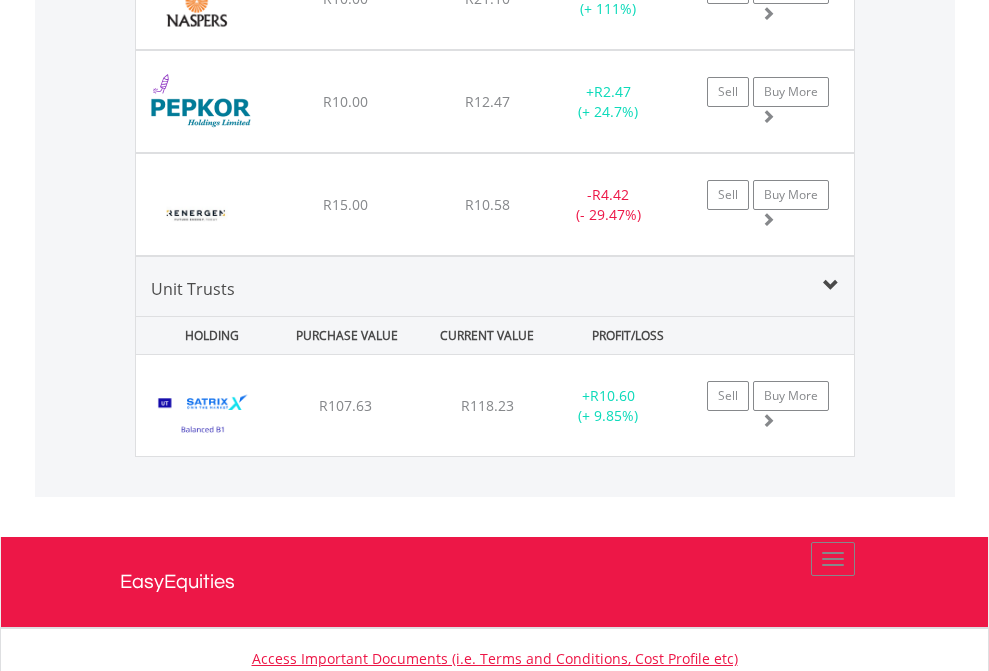 click on "TFSA" at bounding box center (818, -2196) 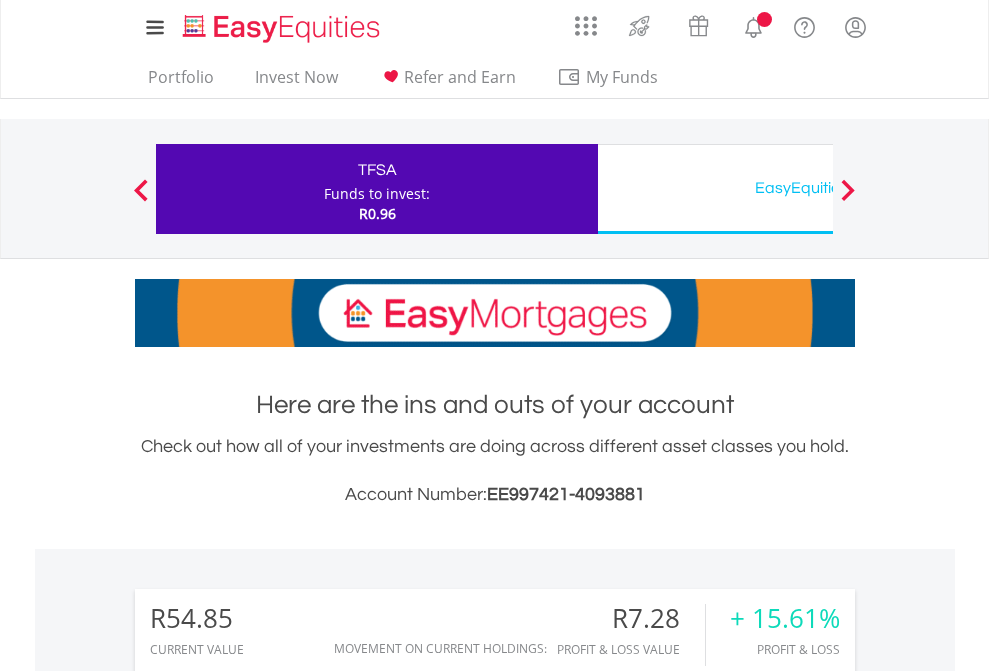 scroll, scrollTop: 1202, scrollLeft: 0, axis: vertical 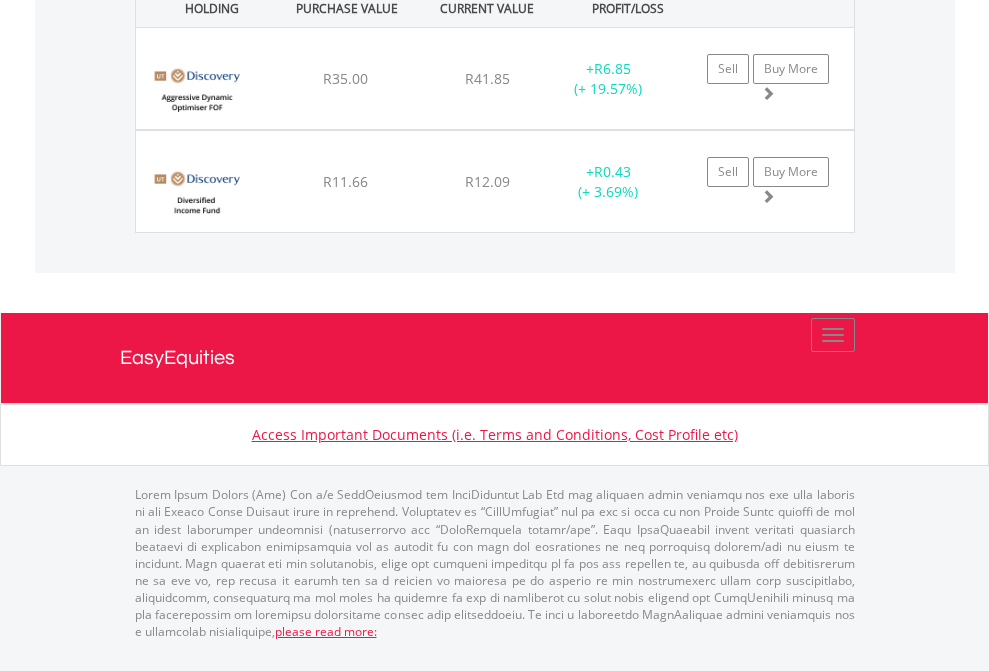 click on "EasyEquities USD" at bounding box center (818, -1521) 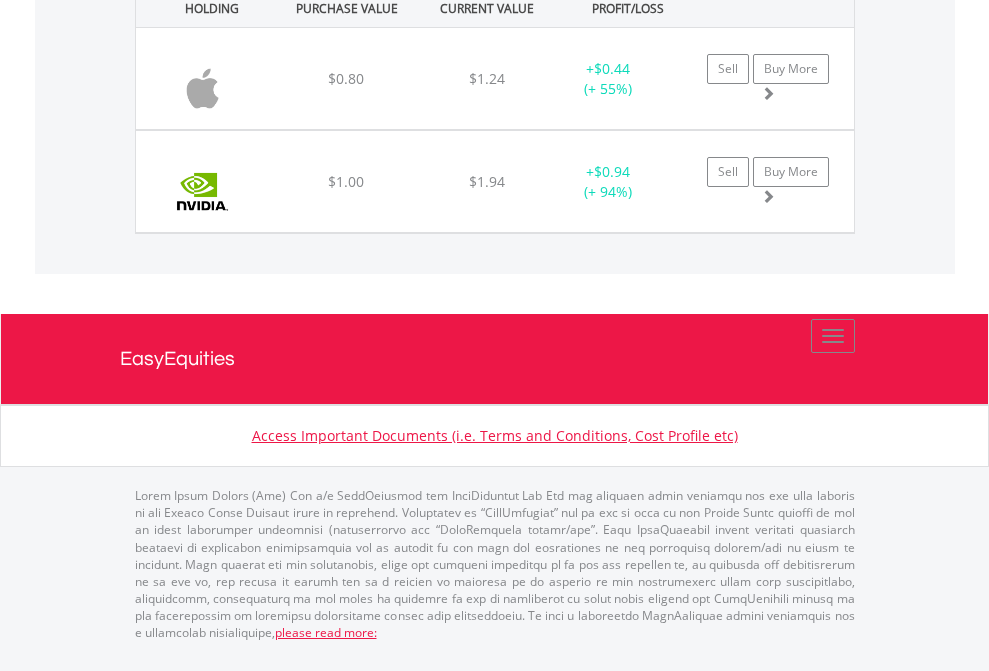 click on "EasyEquities AUD" at bounding box center [818, -1071] 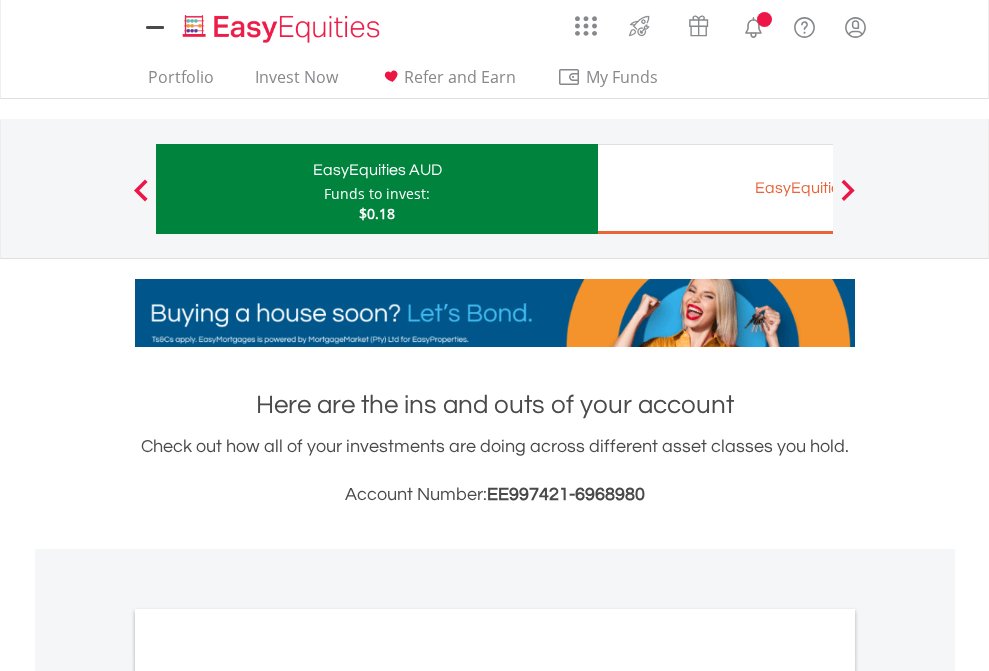 click on "All Holdings" at bounding box center [268, 1096] 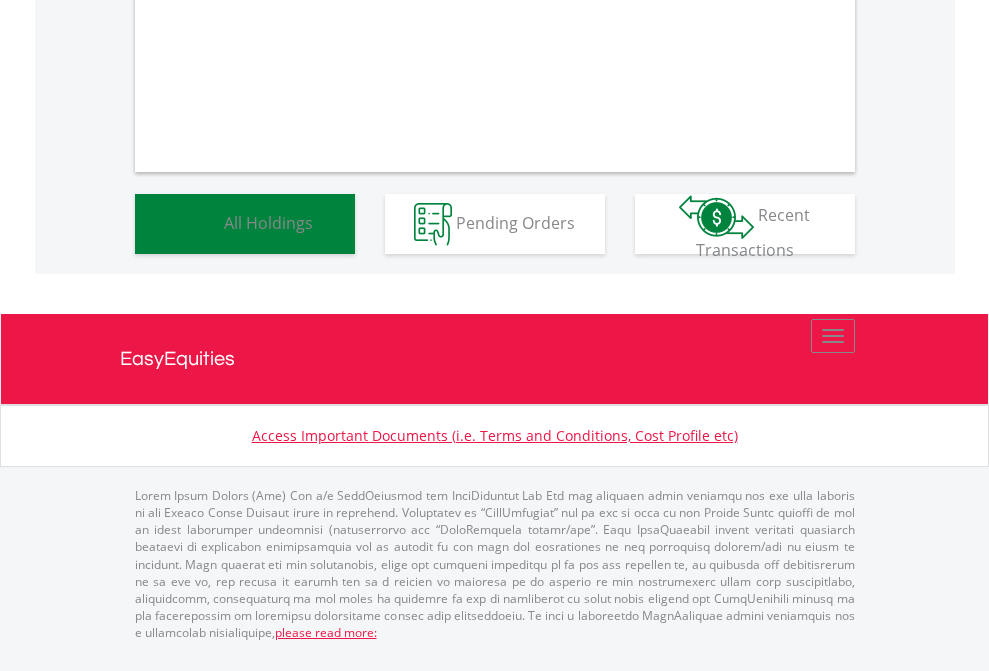 scroll, scrollTop: 1202, scrollLeft: 0, axis: vertical 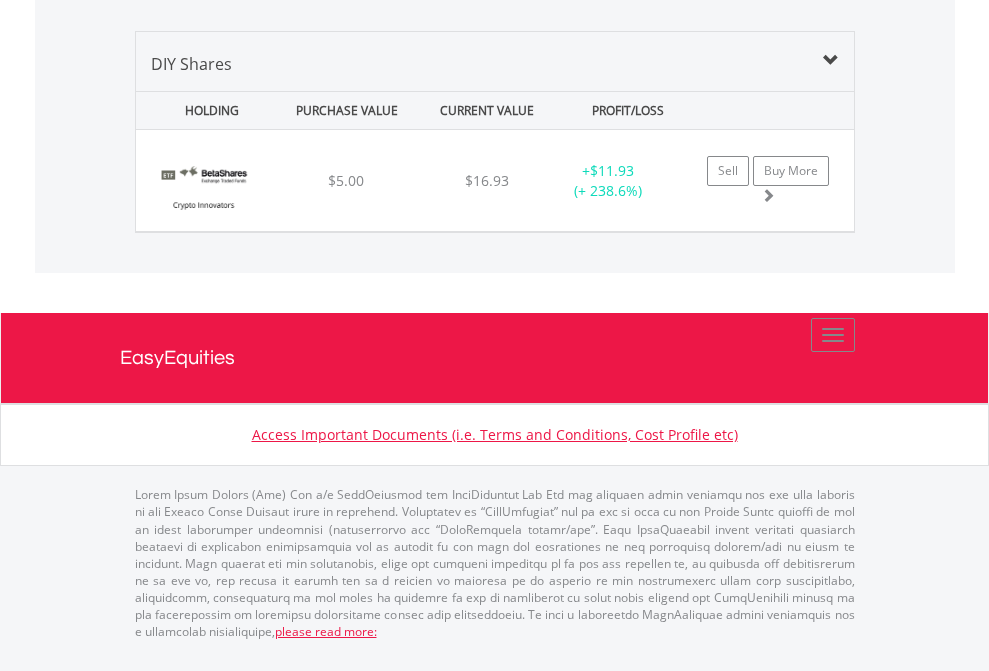 click on "EasyEquities EUR" at bounding box center [818, -1339] 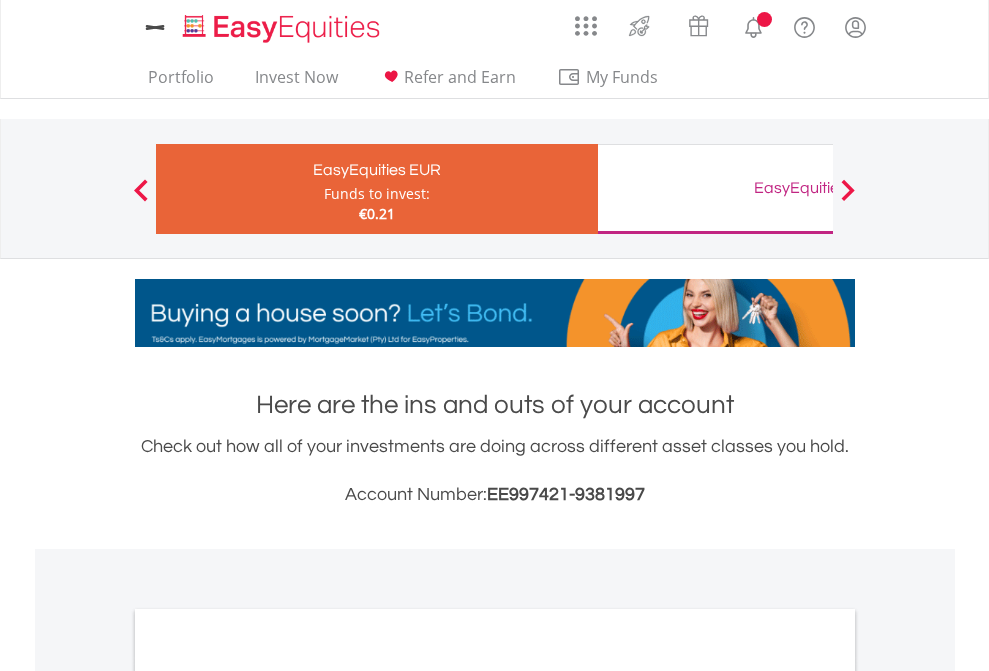 click on "All Holdings" at bounding box center (268, 1096) 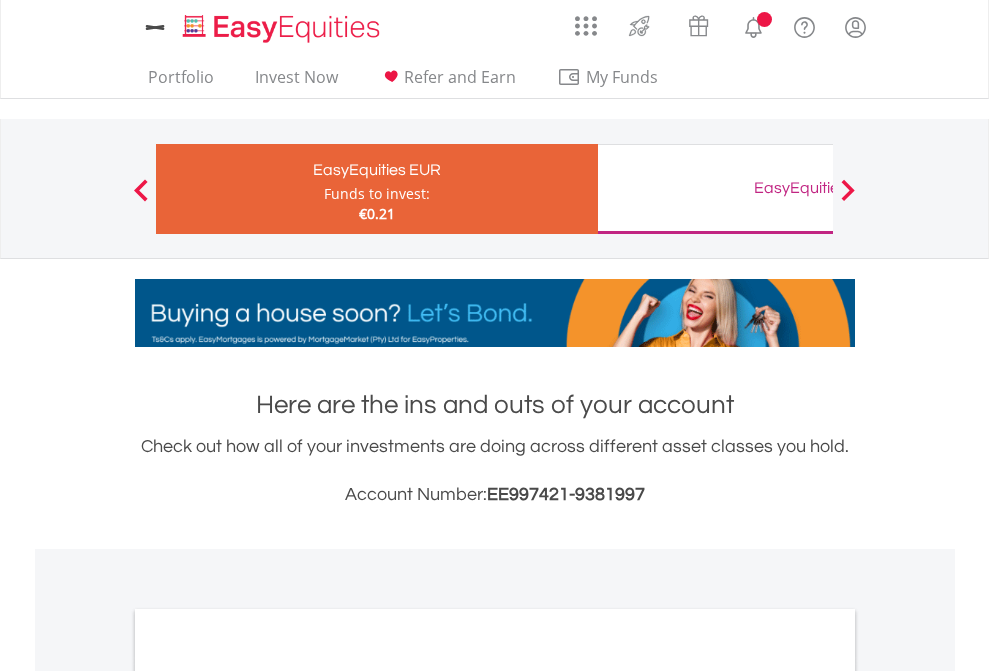 scroll, scrollTop: 1202, scrollLeft: 0, axis: vertical 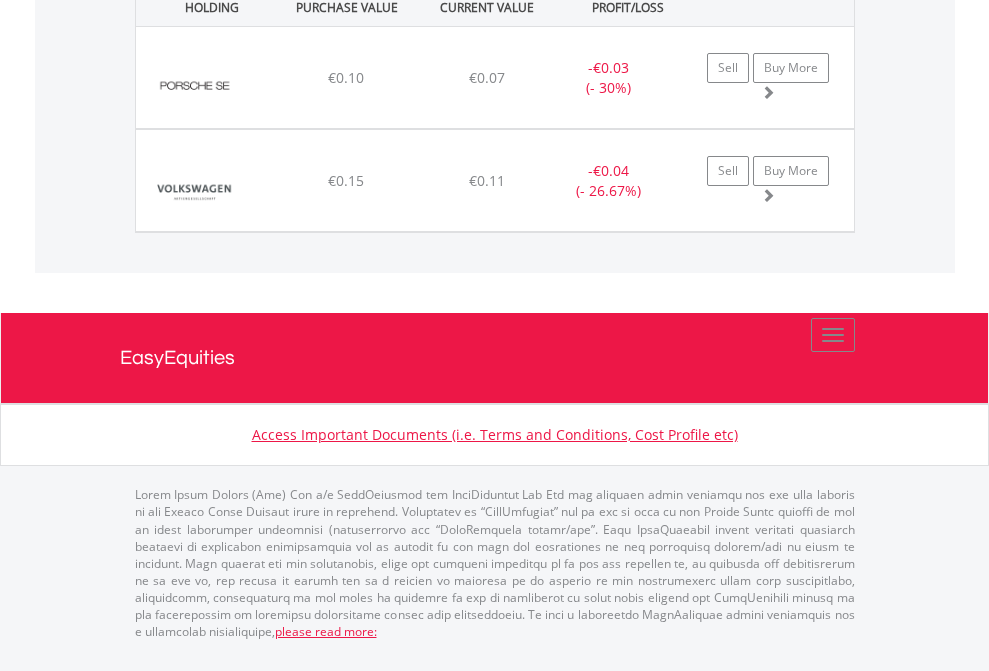 click on "EasyEquities GBP" at bounding box center [818, -1442] 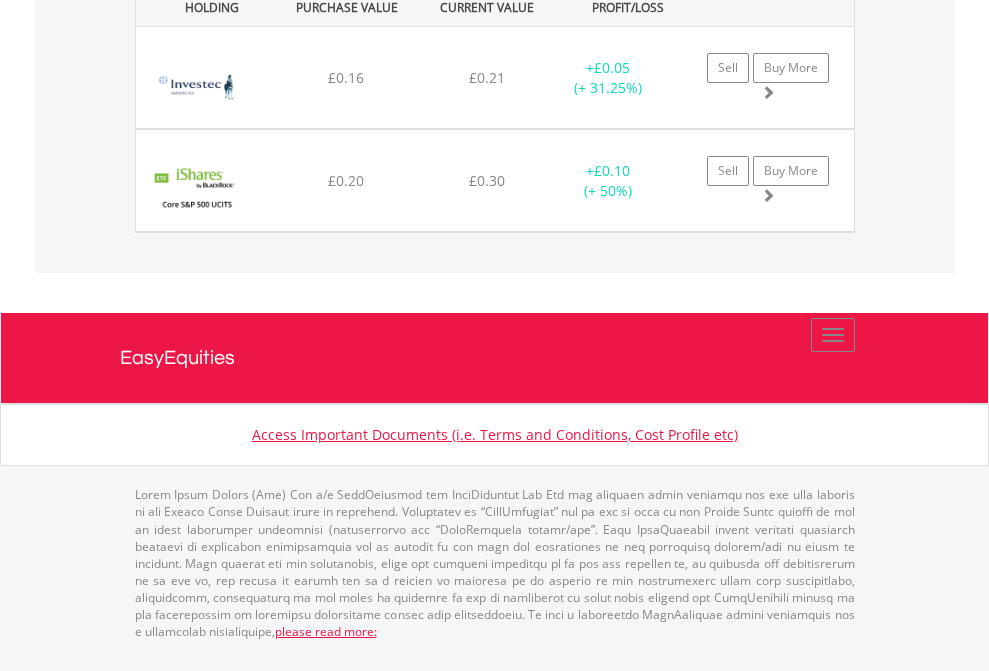 scroll, scrollTop: 2265, scrollLeft: 0, axis: vertical 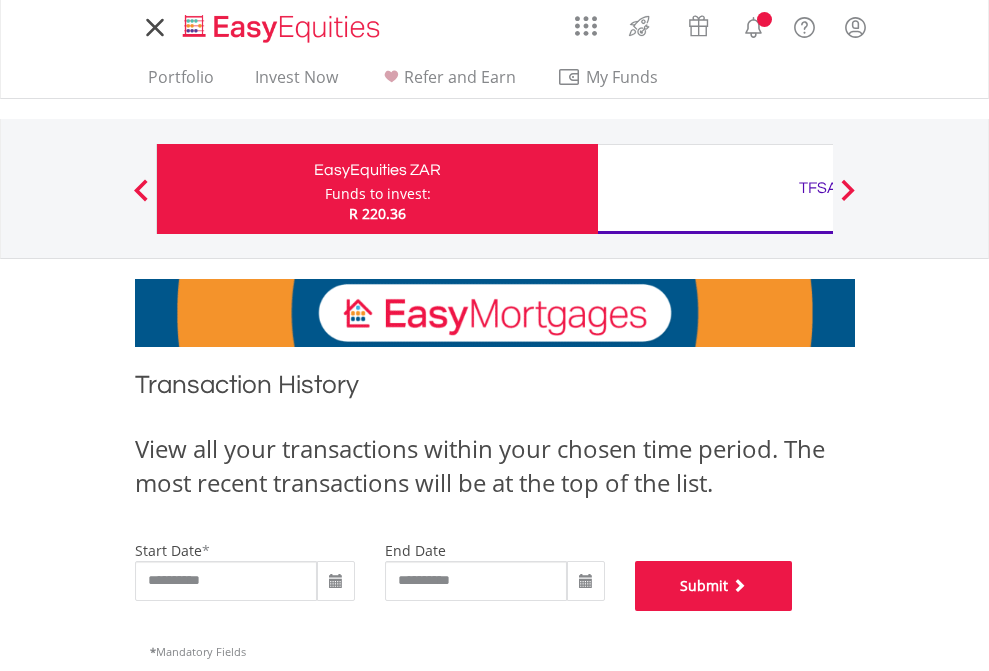 click on "Submit" at bounding box center [714, 586] 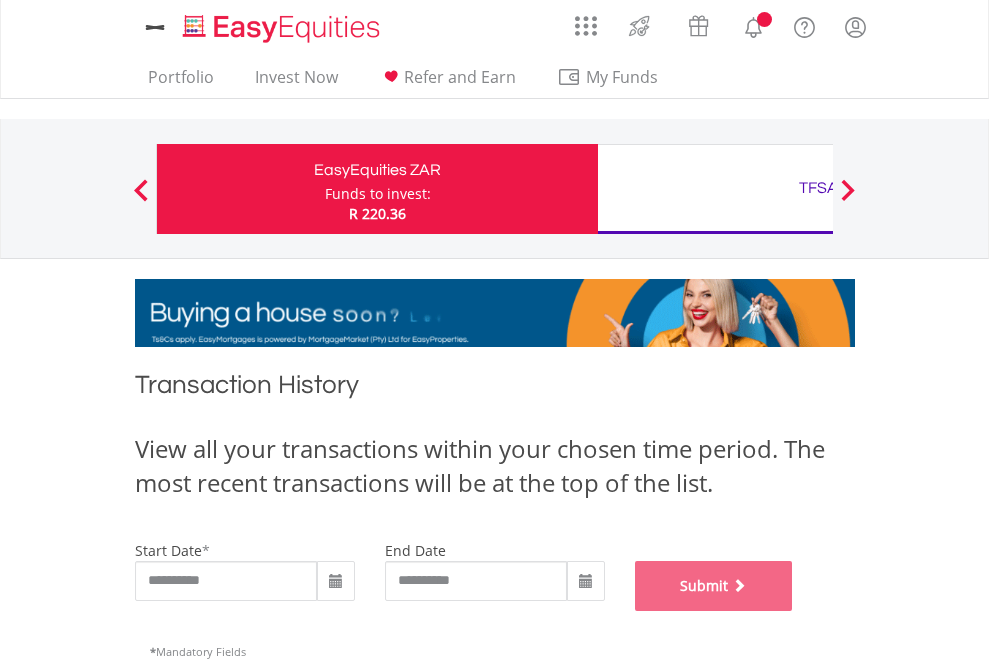 scroll, scrollTop: 811, scrollLeft: 0, axis: vertical 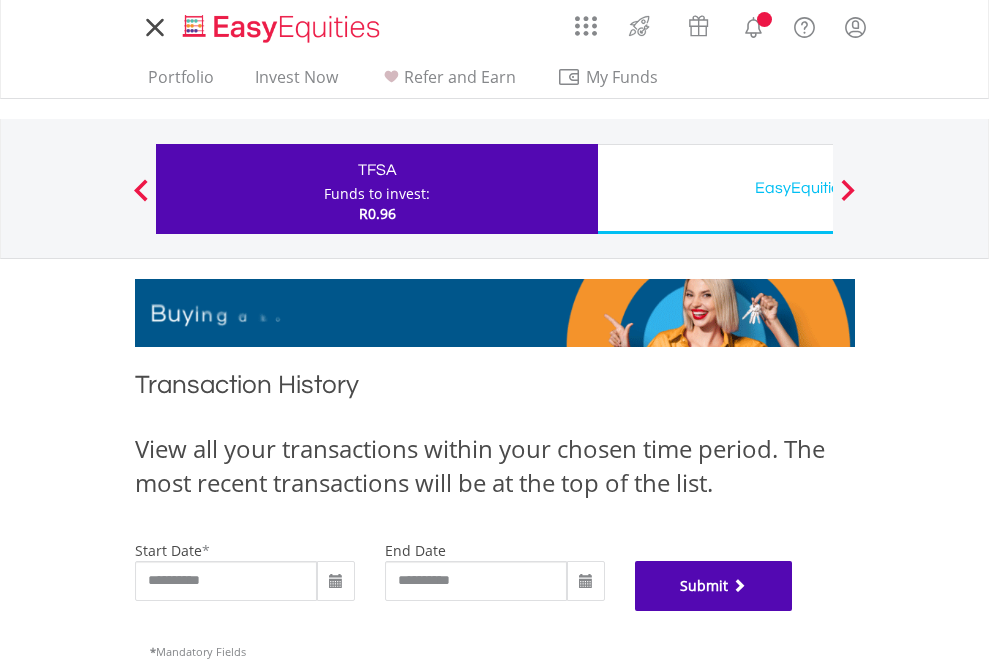 click on "Submit" at bounding box center [714, 586] 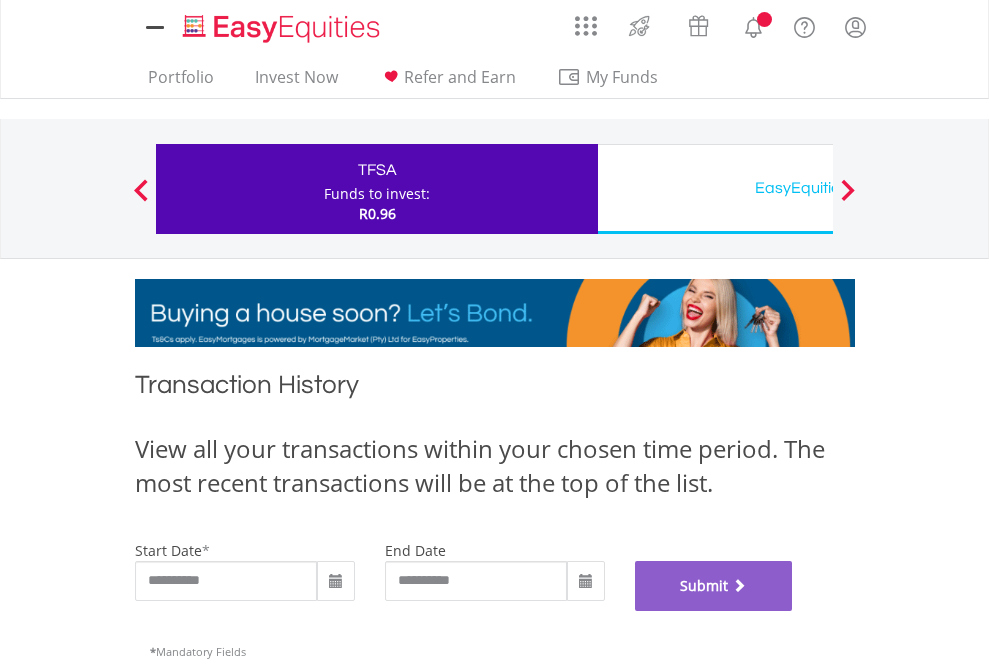 scroll, scrollTop: 811, scrollLeft: 0, axis: vertical 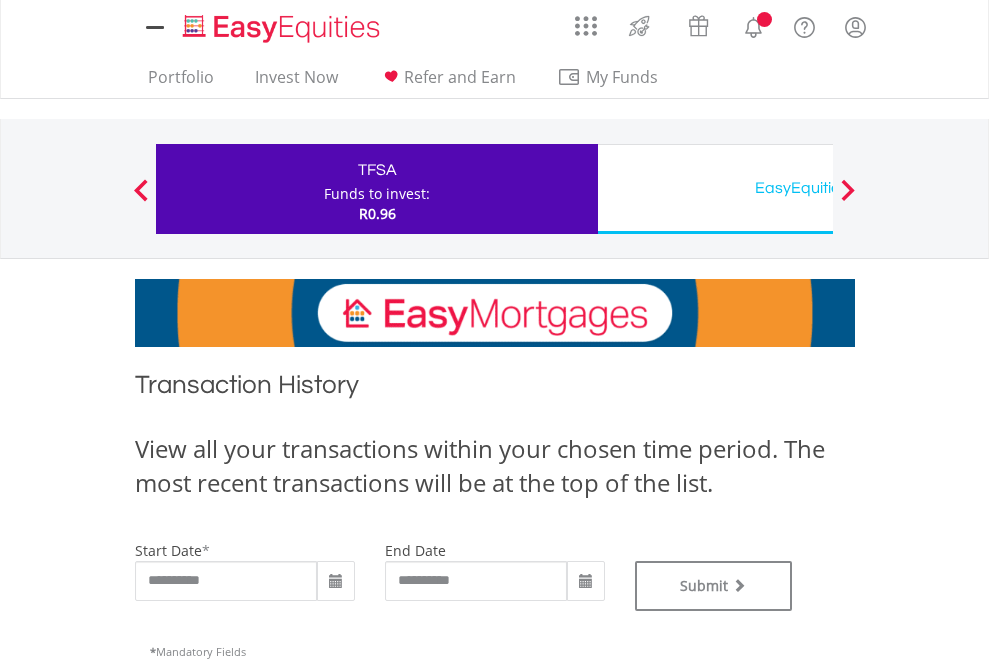 click on "EasyEquities USD" at bounding box center (818, 188) 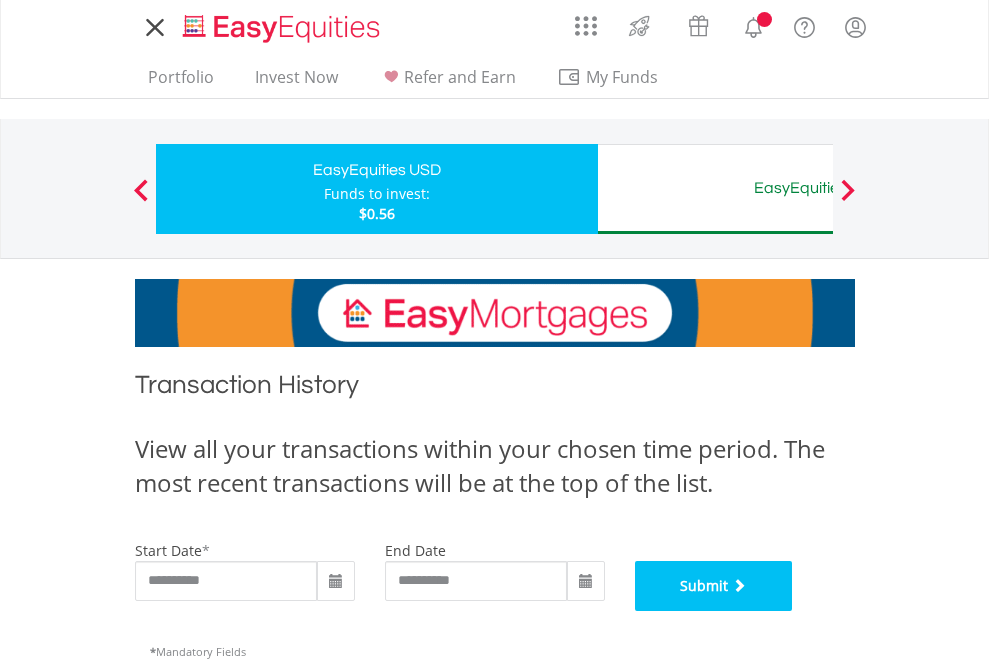 click on "Submit" at bounding box center [714, 586] 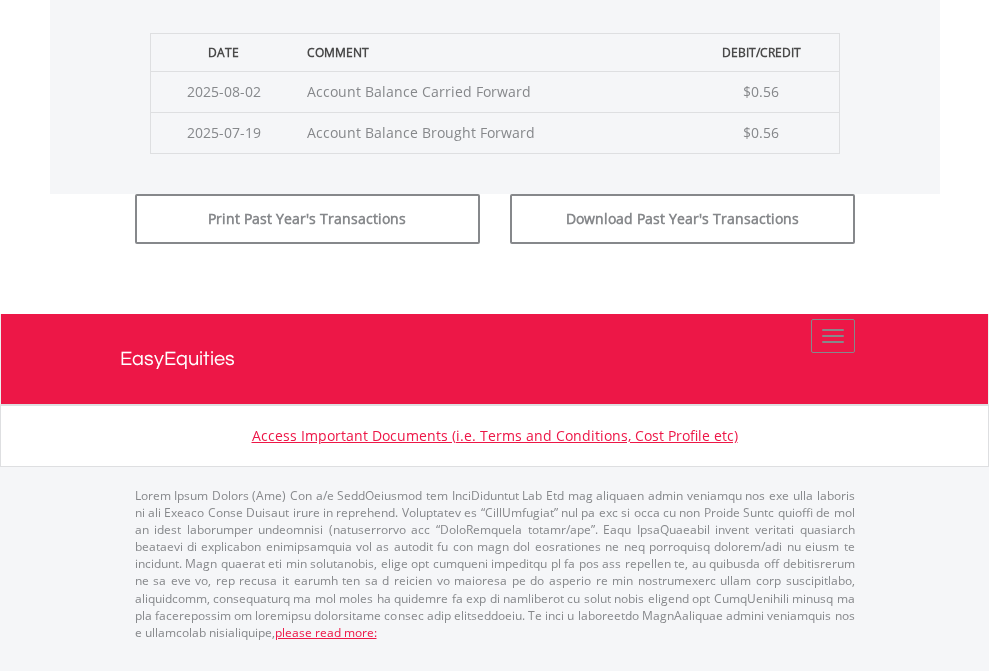 scroll, scrollTop: 811, scrollLeft: 0, axis: vertical 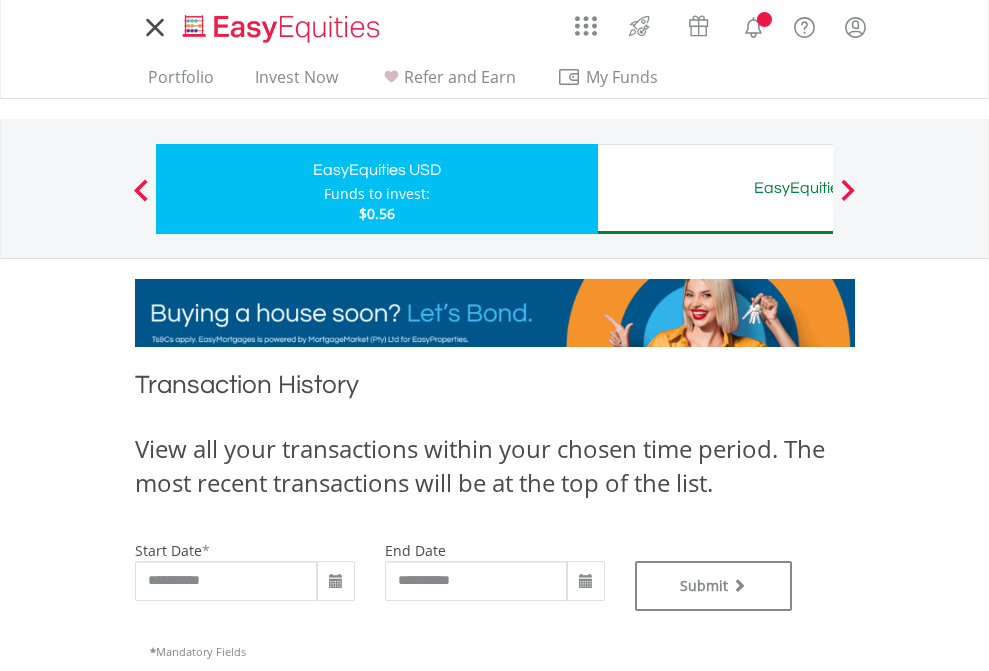 click on "EasyEquities AUD" at bounding box center (818, 188) 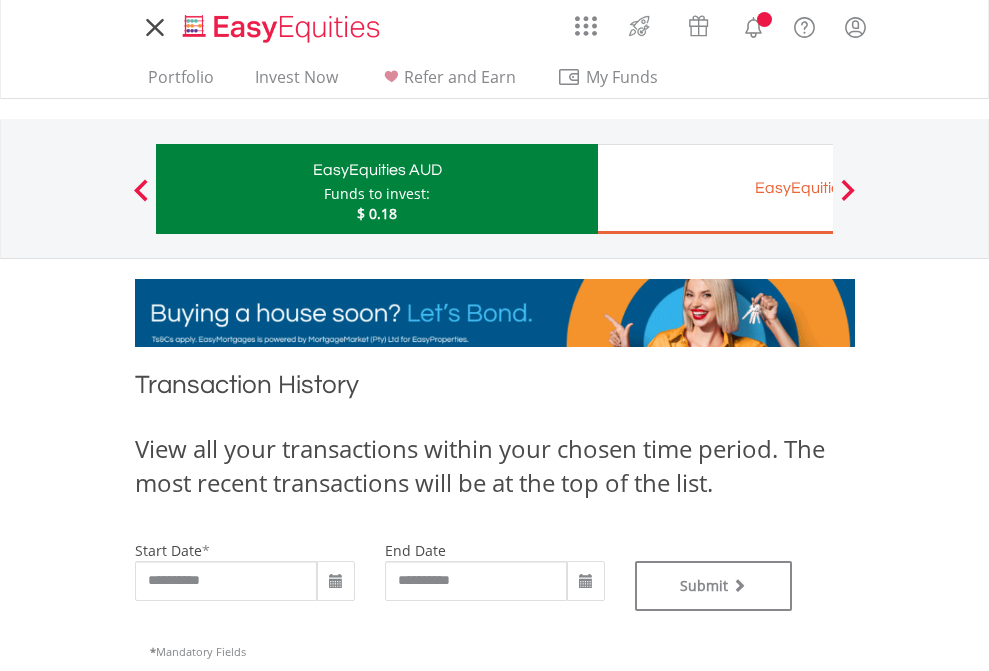 scroll, scrollTop: 0, scrollLeft: 0, axis: both 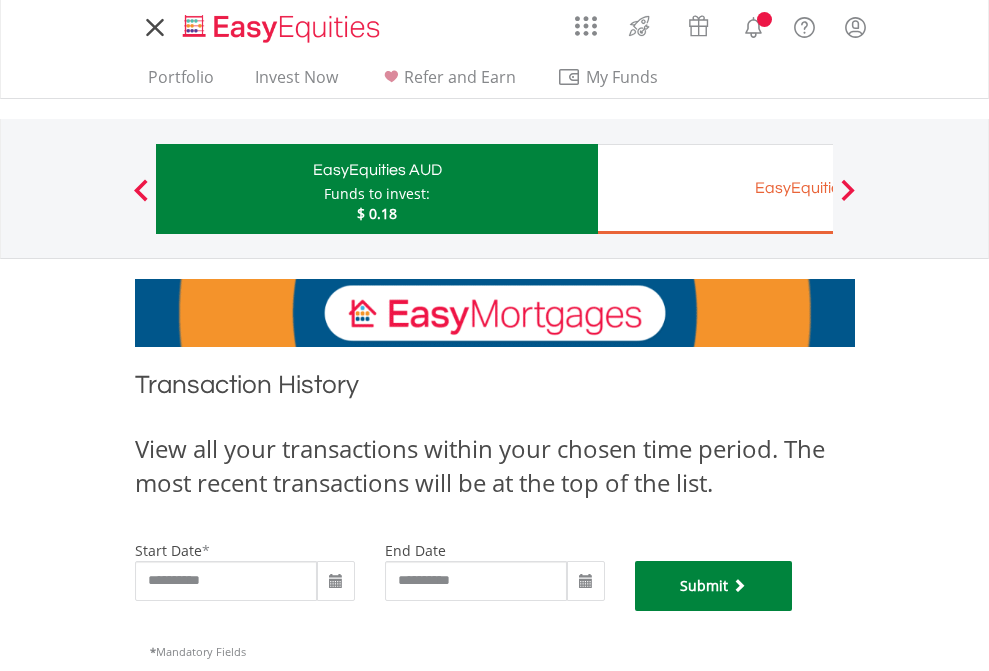 click on "Submit" at bounding box center (714, 586) 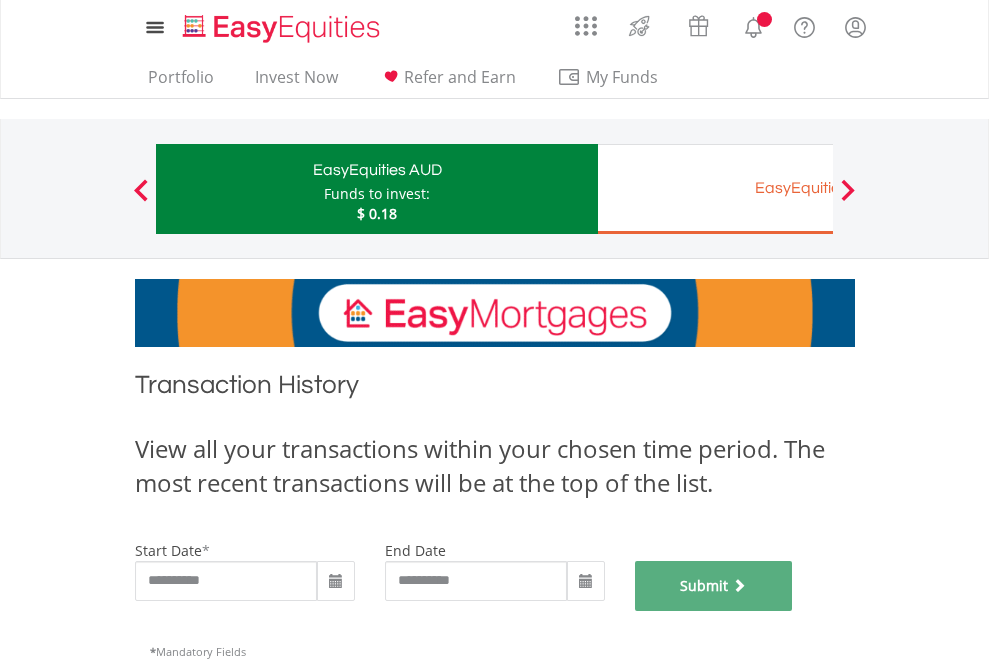 scroll, scrollTop: 811, scrollLeft: 0, axis: vertical 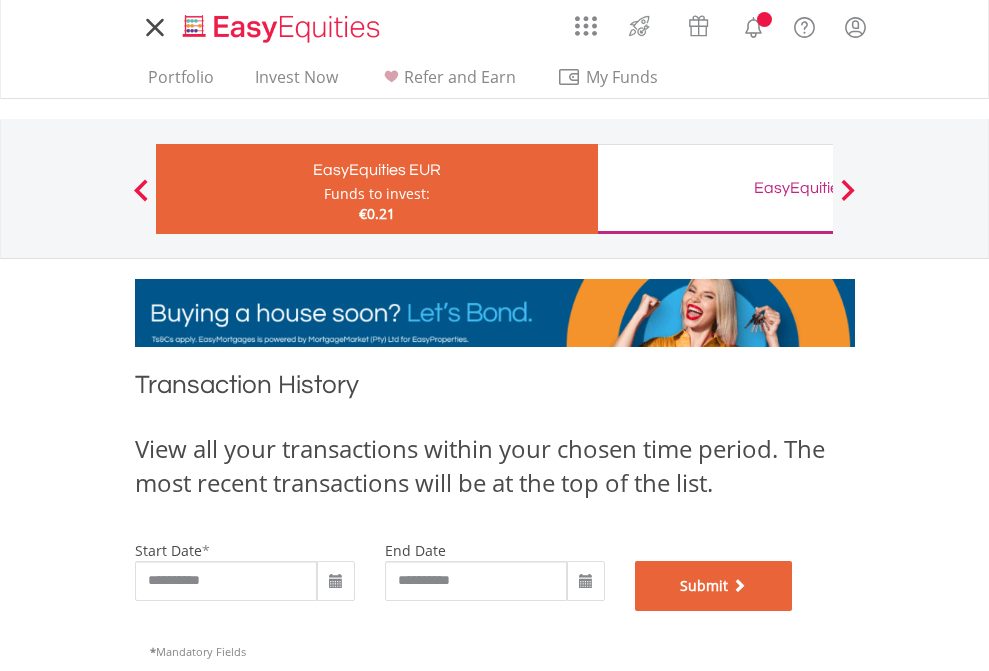 click on "Submit" at bounding box center (714, 586) 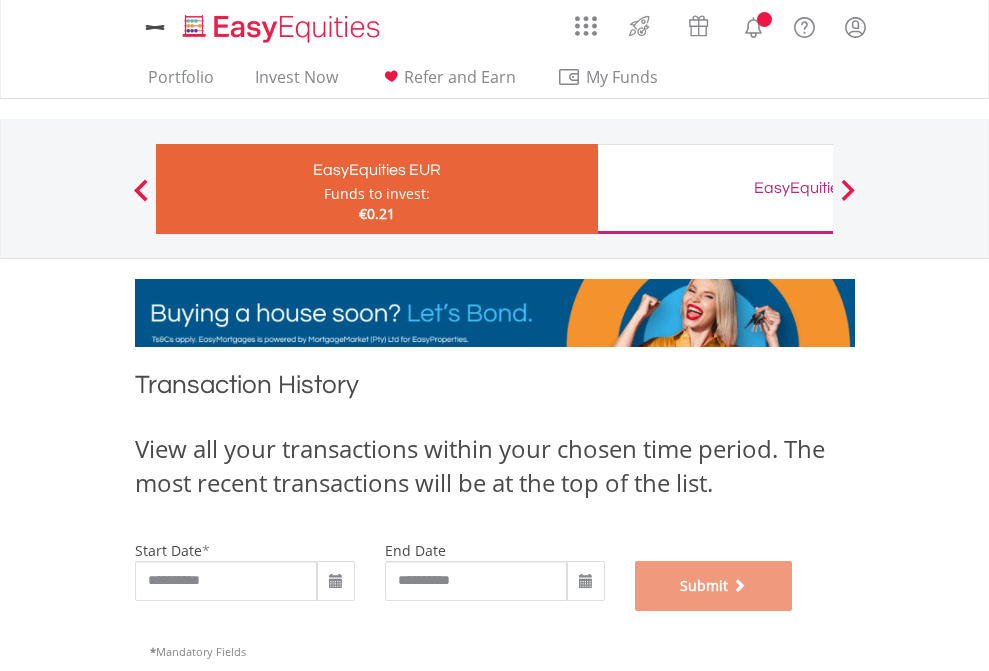 scroll, scrollTop: 811, scrollLeft: 0, axis: vertical 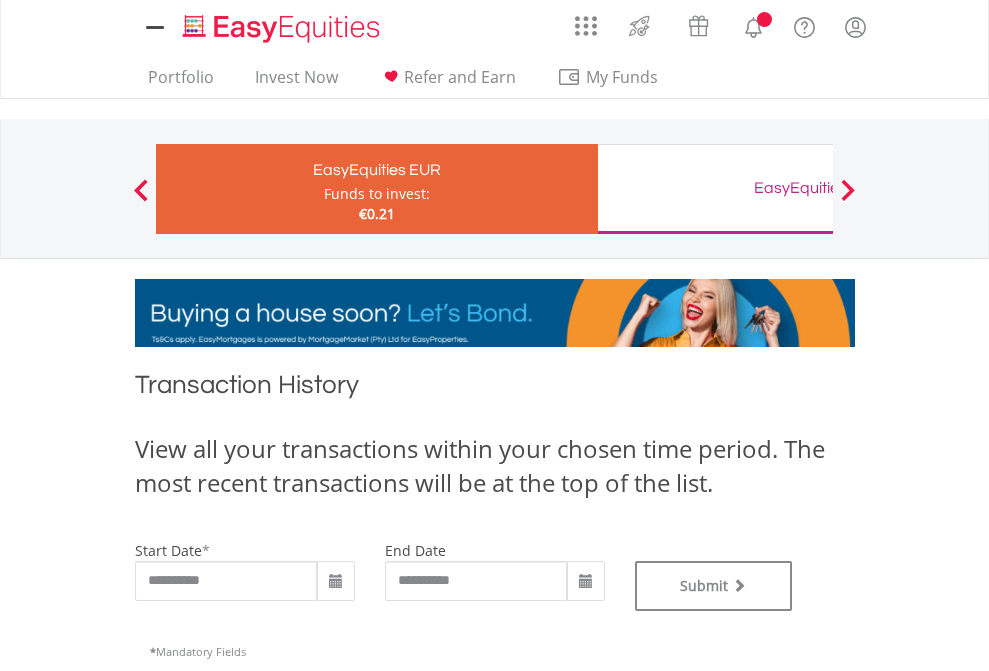 click on "EasyEquities GBP" at bounding box center [818, 188] 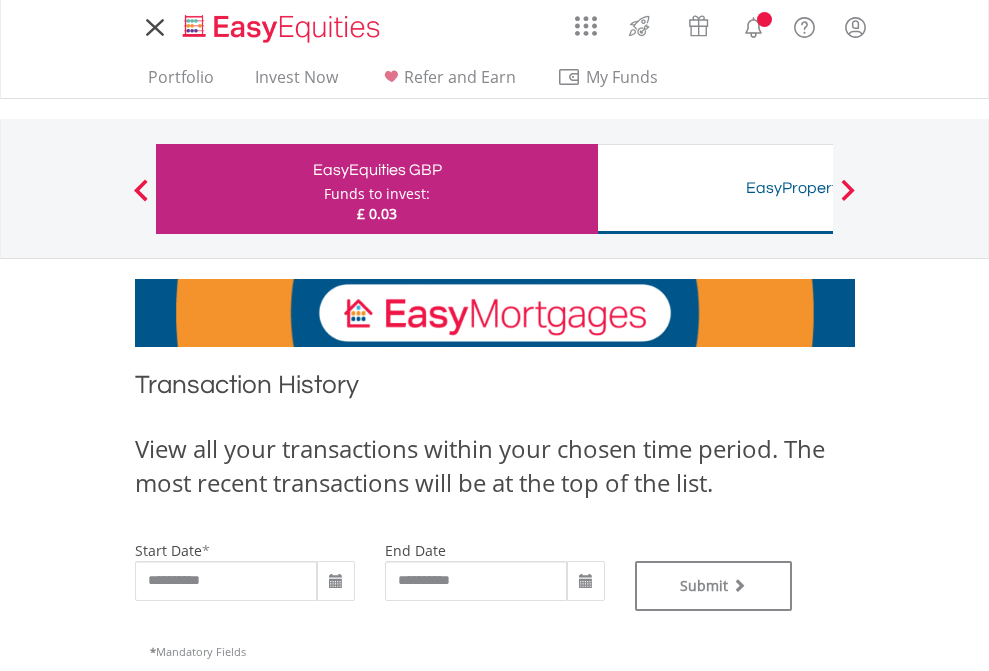 scroll, scrollTop: 0, scrollLeft: 0, axis: both 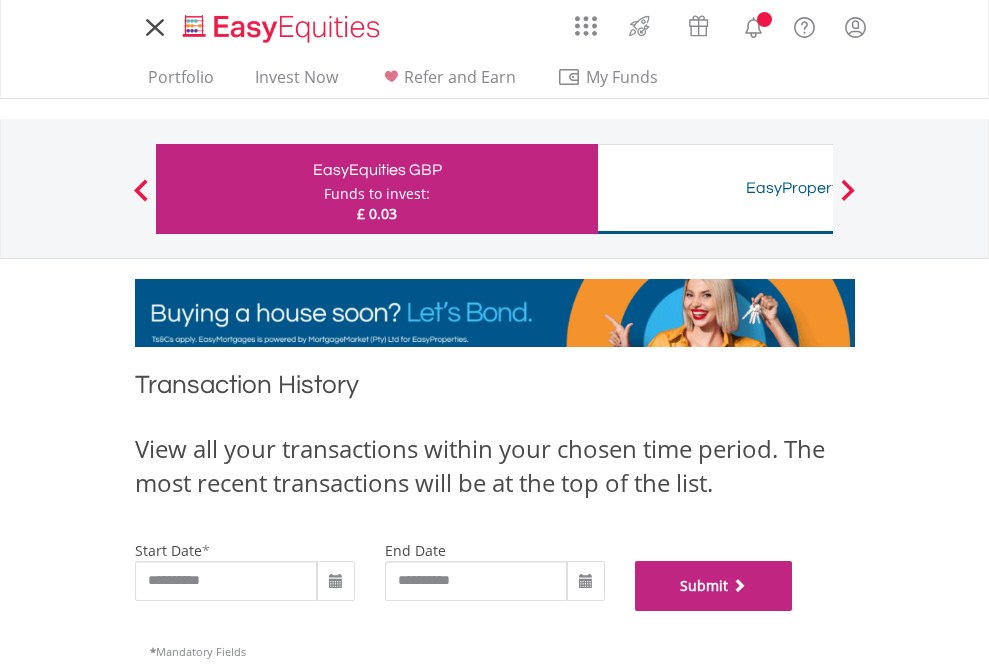 click on "Submit" at bounding box center (714, 586) 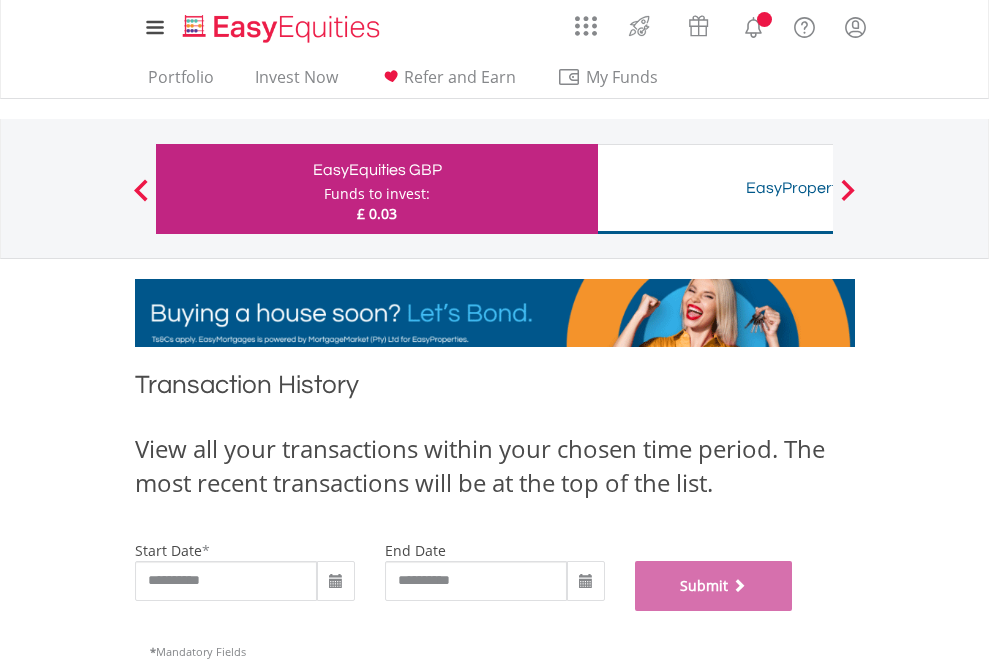 scroll, scrollTop: 811, scrollLeft: 0, axis: vertical 